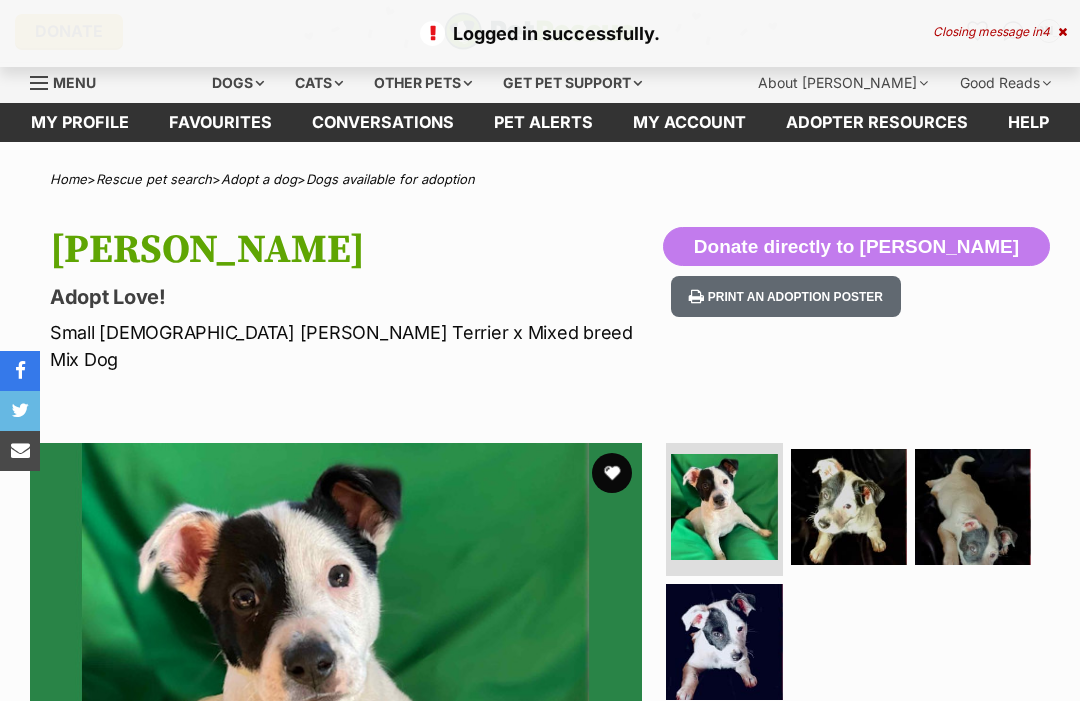 scroll, scrollTop: 0, scrollLeft: 0, axis: both 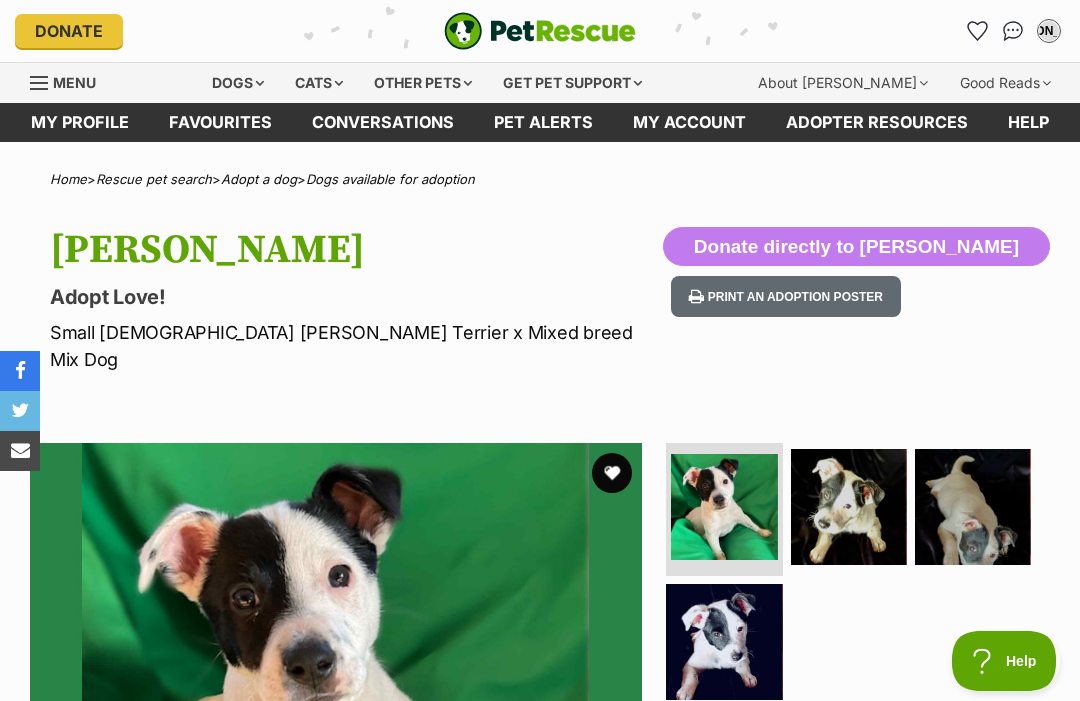click on "Pet alerts" at bounding box center [543, 122] 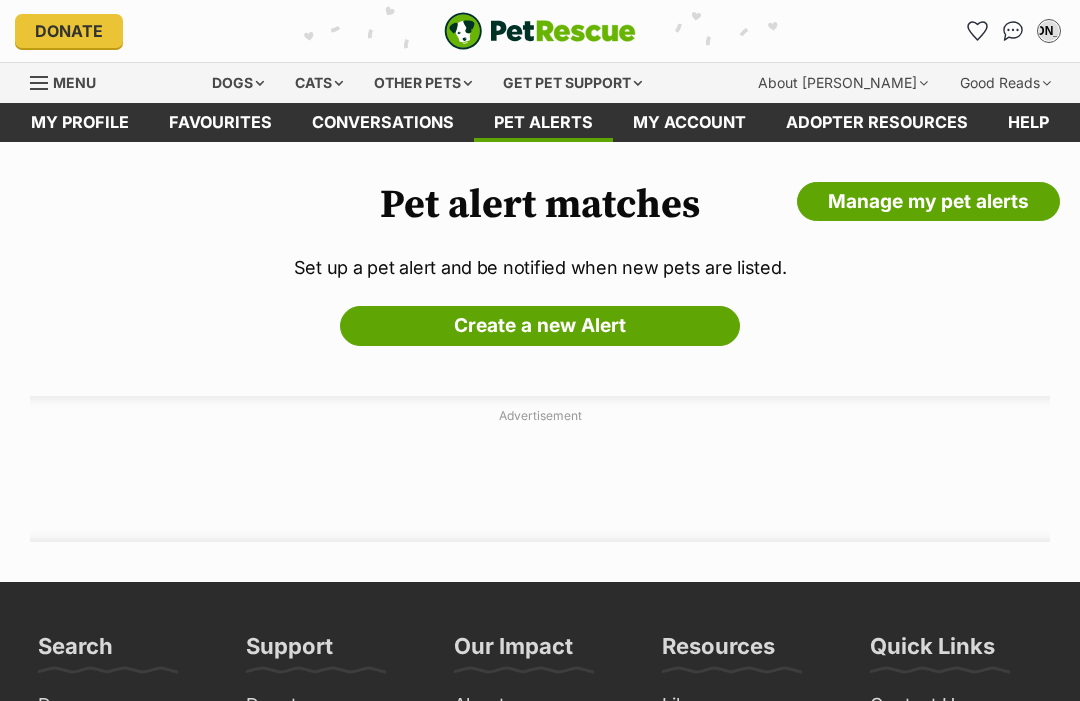 scroll, scrollTop: 0, scrollLeft: 0, axis: both 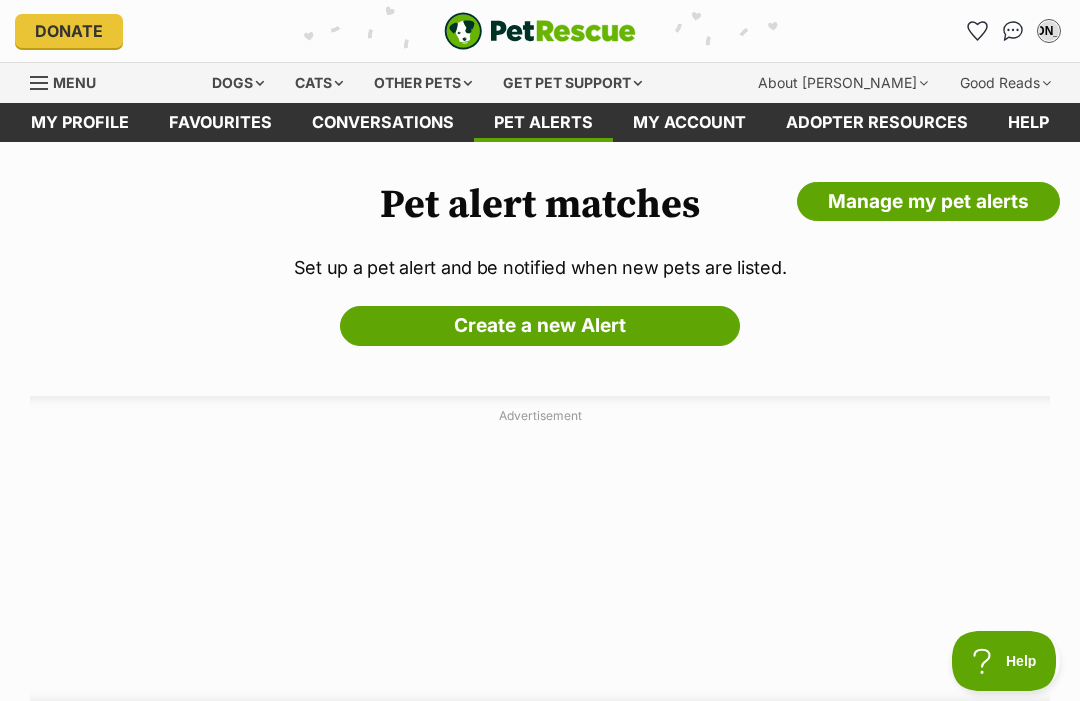 click on "Conversations" at bounding box center (383, 122) 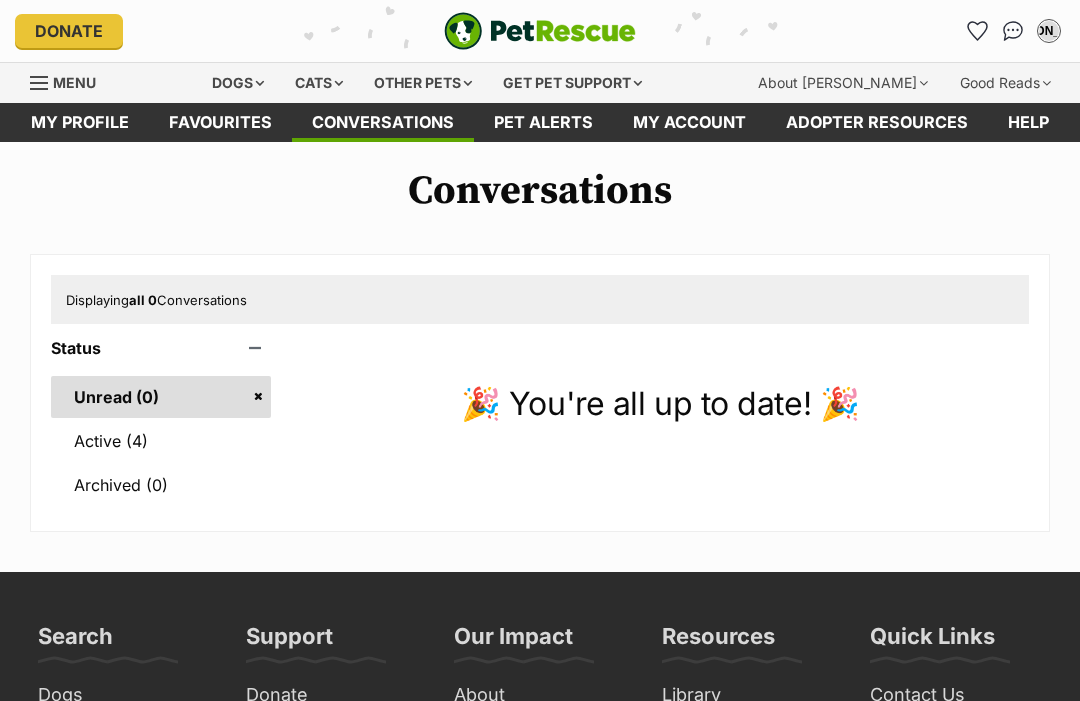 scroll, scrollTop: 0, scrollLeft: 0, axis: both 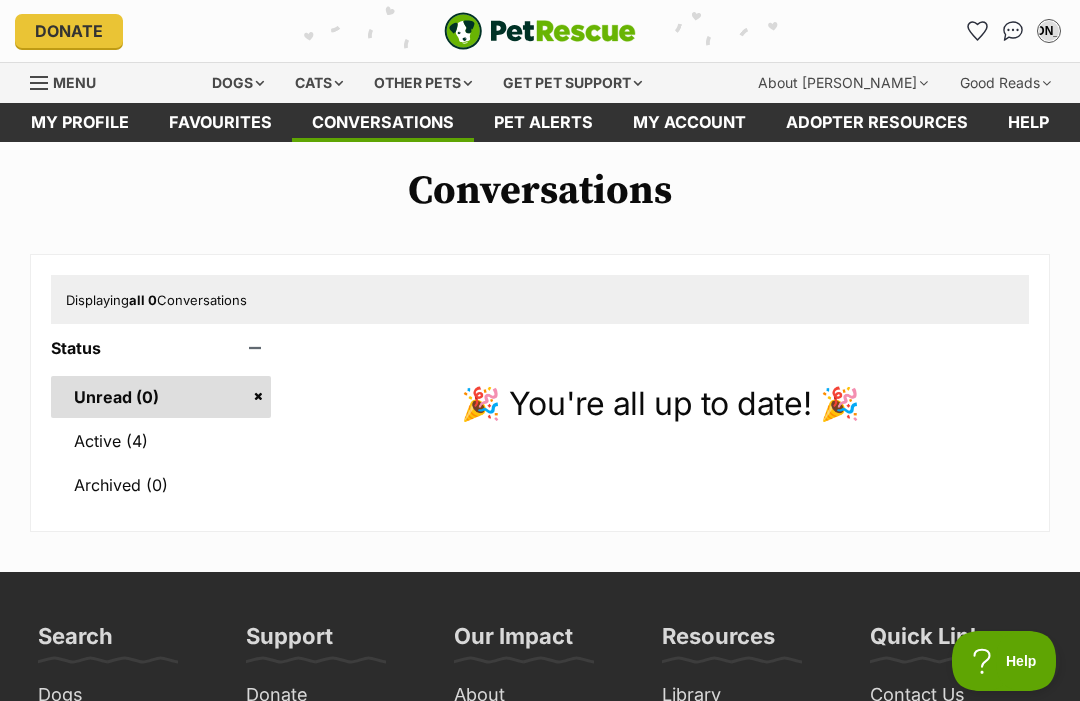 click on "Active (4)" at bounding box center [161, 441] 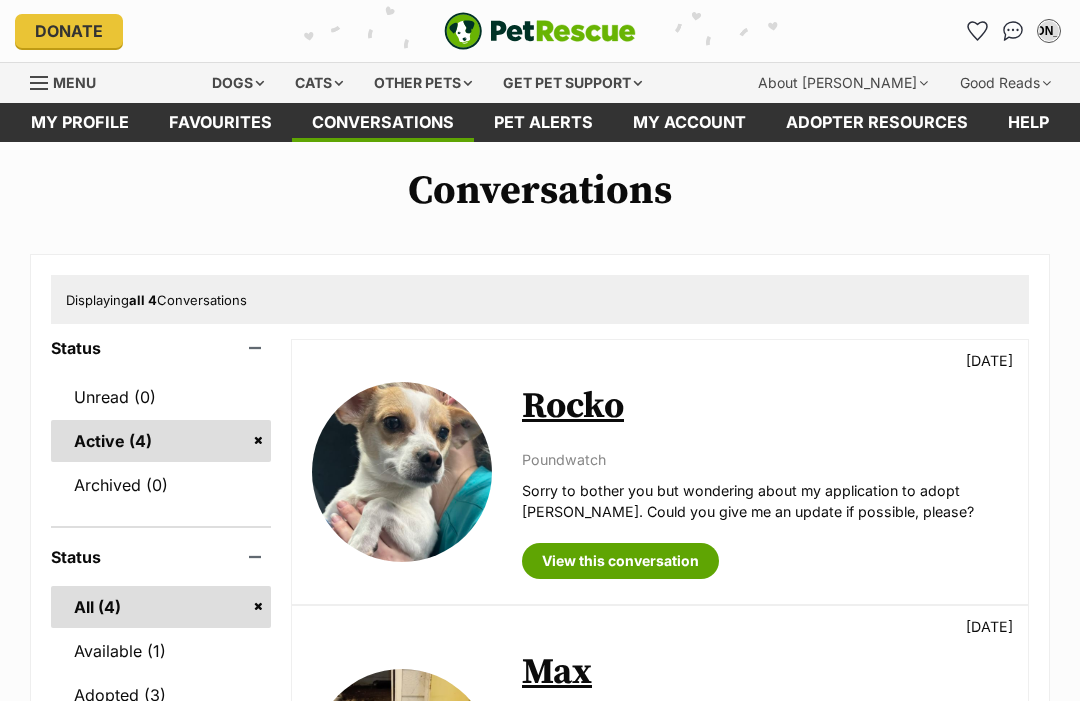 scroll, scrollTop: 0, scrollLeft: 0, axis: both 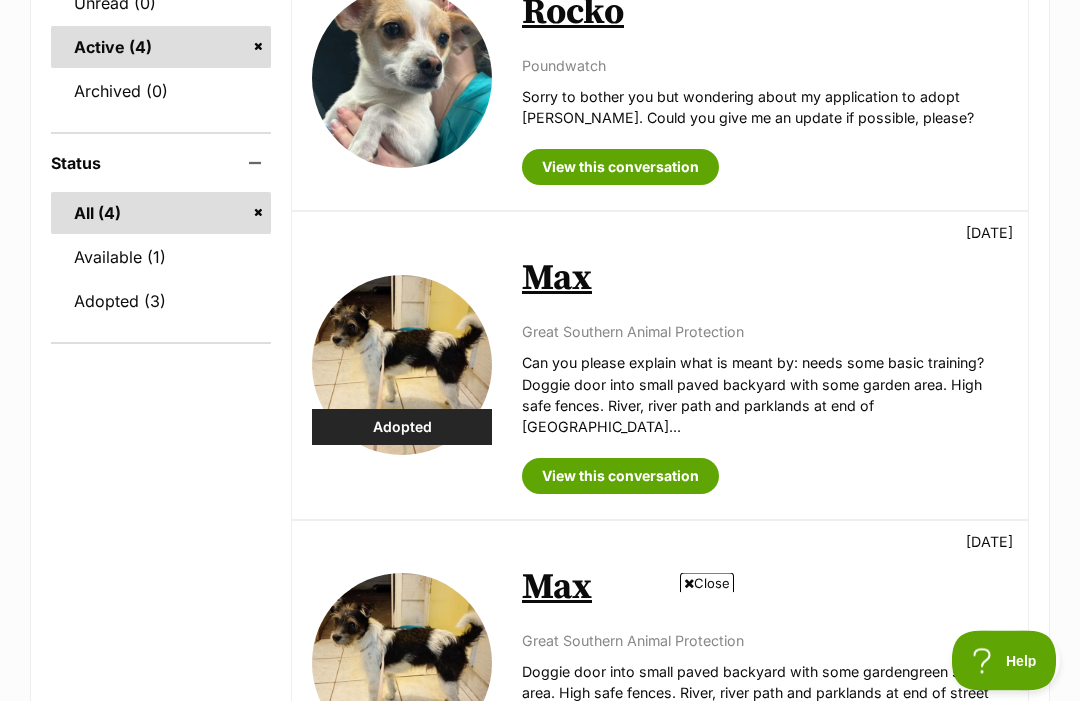 click on "View this conversation" at bounding box center (620, 168) 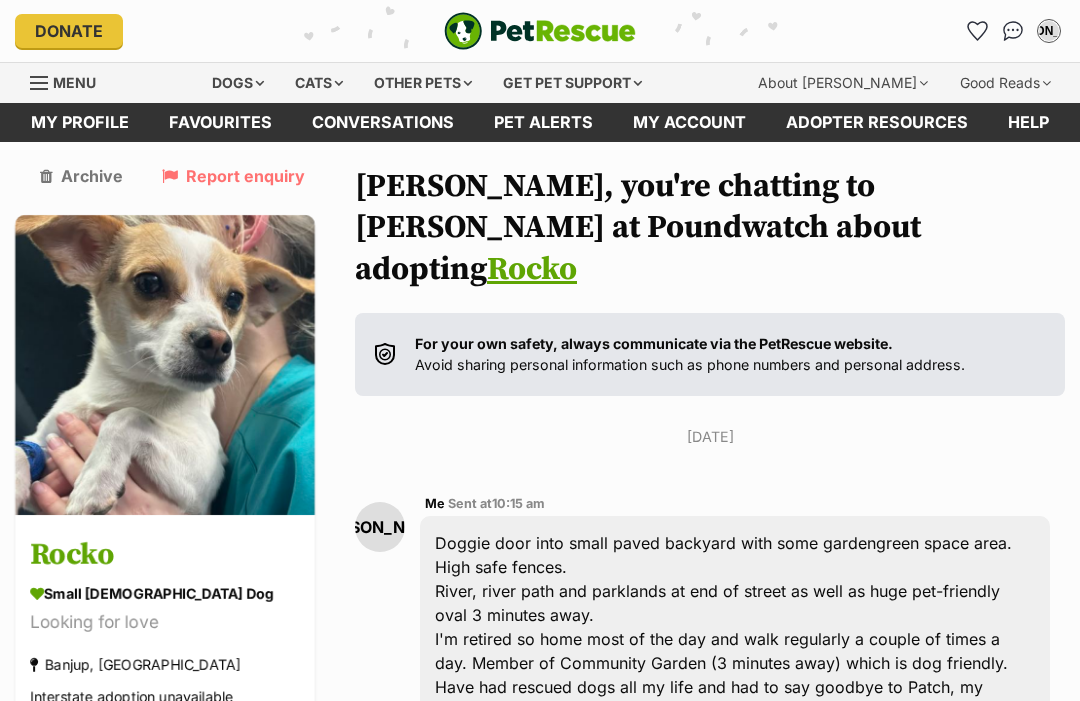 scroll, scrollTop: 226, scrollLeft: 0, axis: vertical 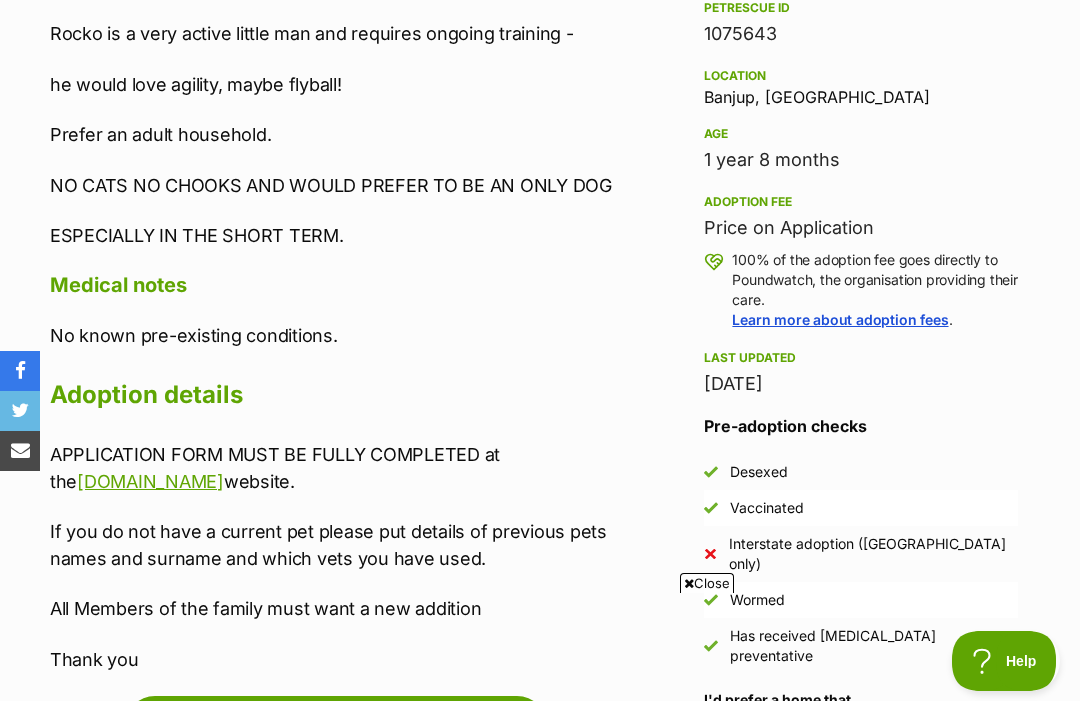click on "Learn more about adoption fees" at bounding box center [840, 319] 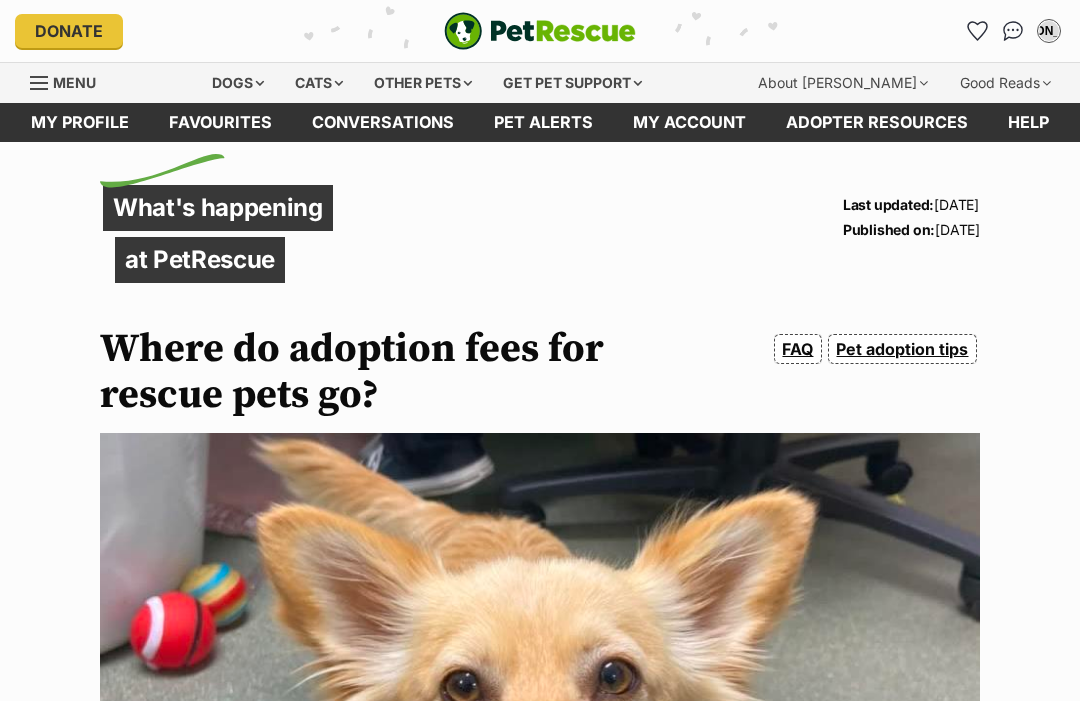 scroll, scrollTop: 0, scrollLeft: 0, axis: both 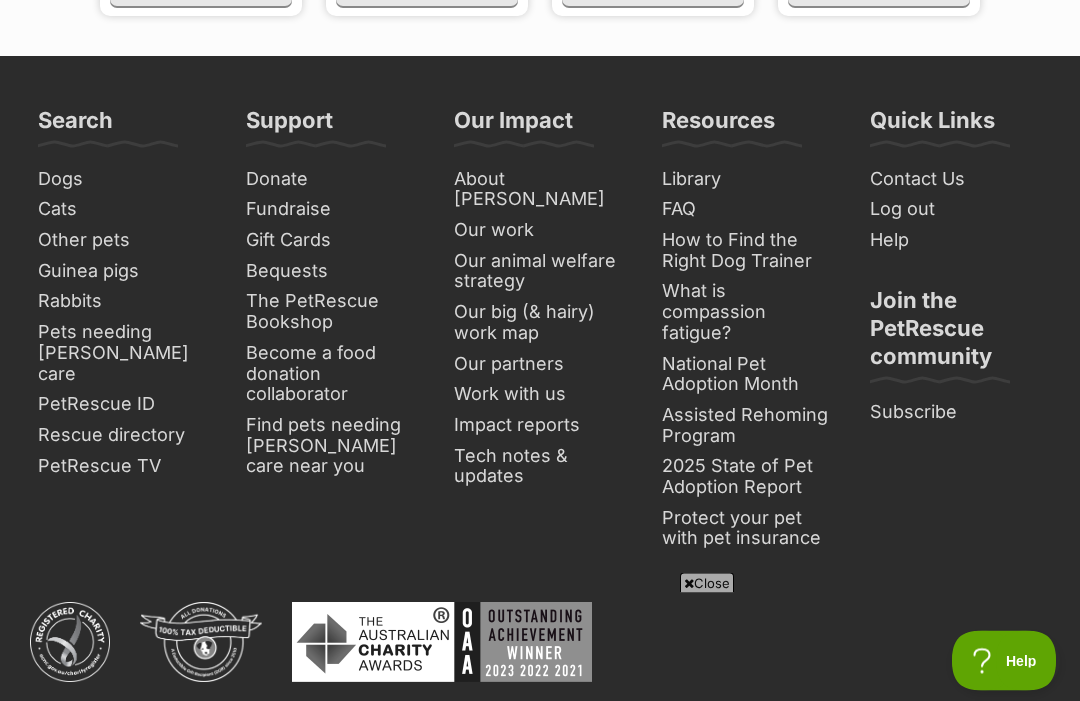 click on "Dogs" at bounding box center (124, 180) 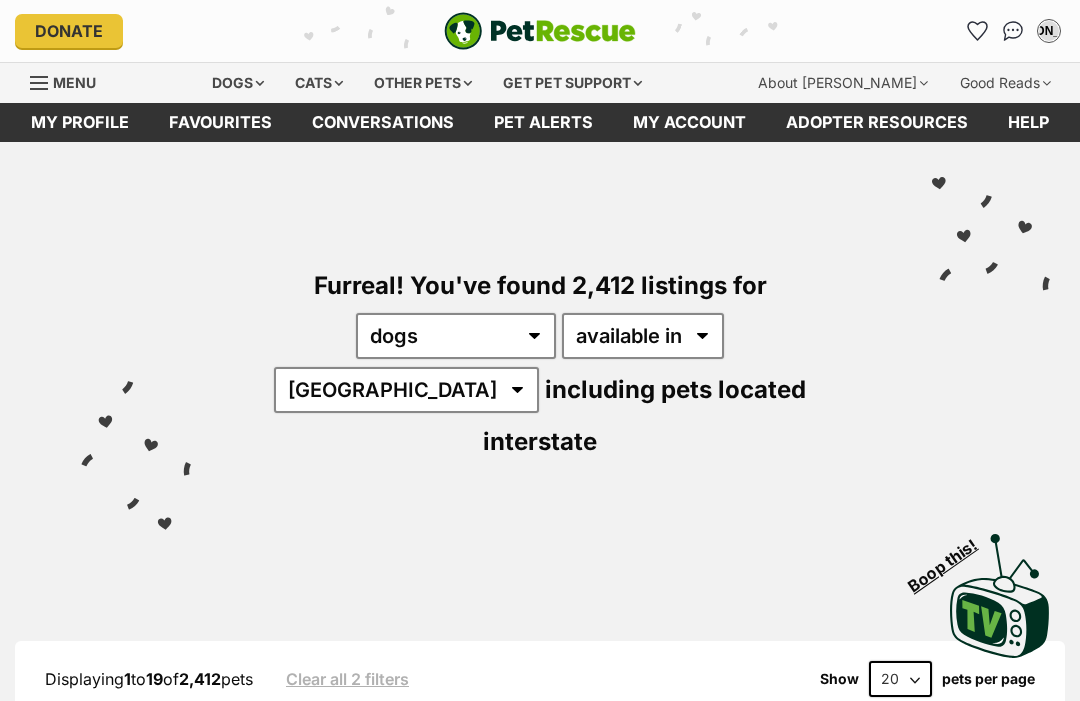 scroll, scrollTop: 0, scrollLeft: 0, axis: both 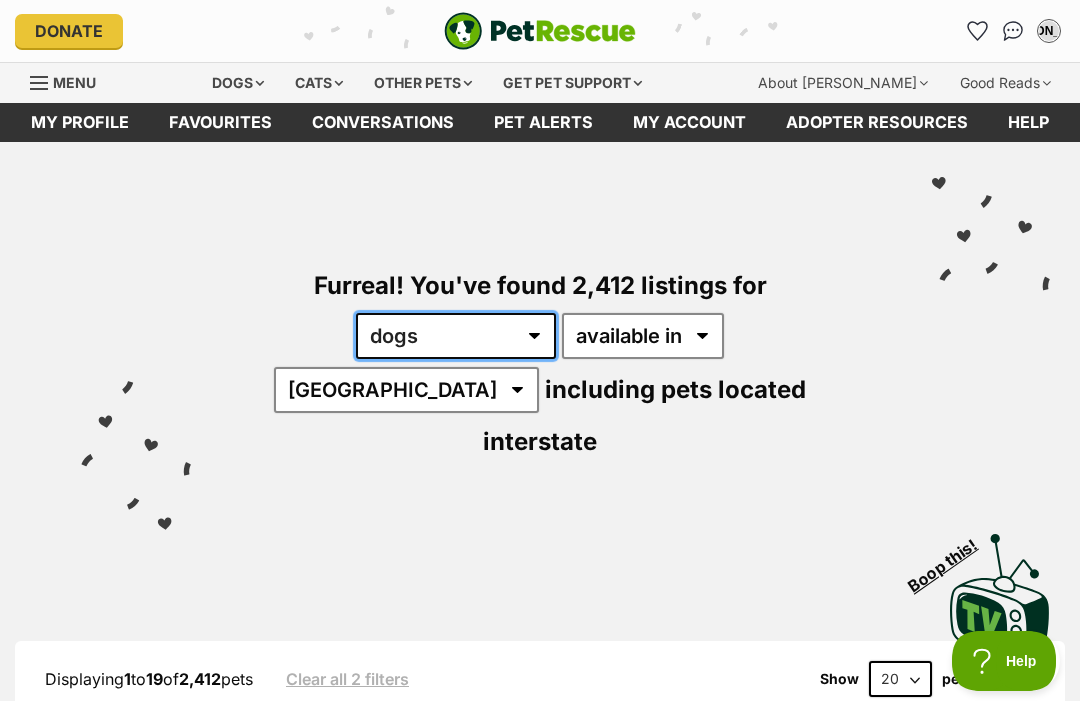 click on "any type of pet
cats
dogs
other pets" at bounding box center [456, 336] 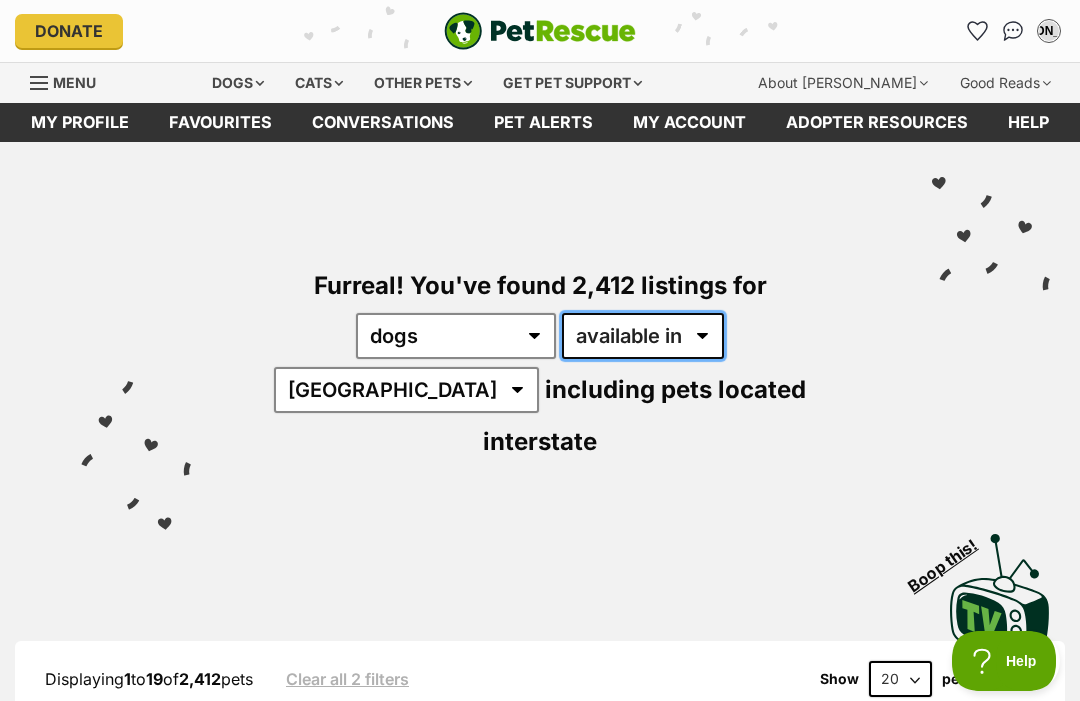click on "available in
located in" at bounding box center [643, 336] 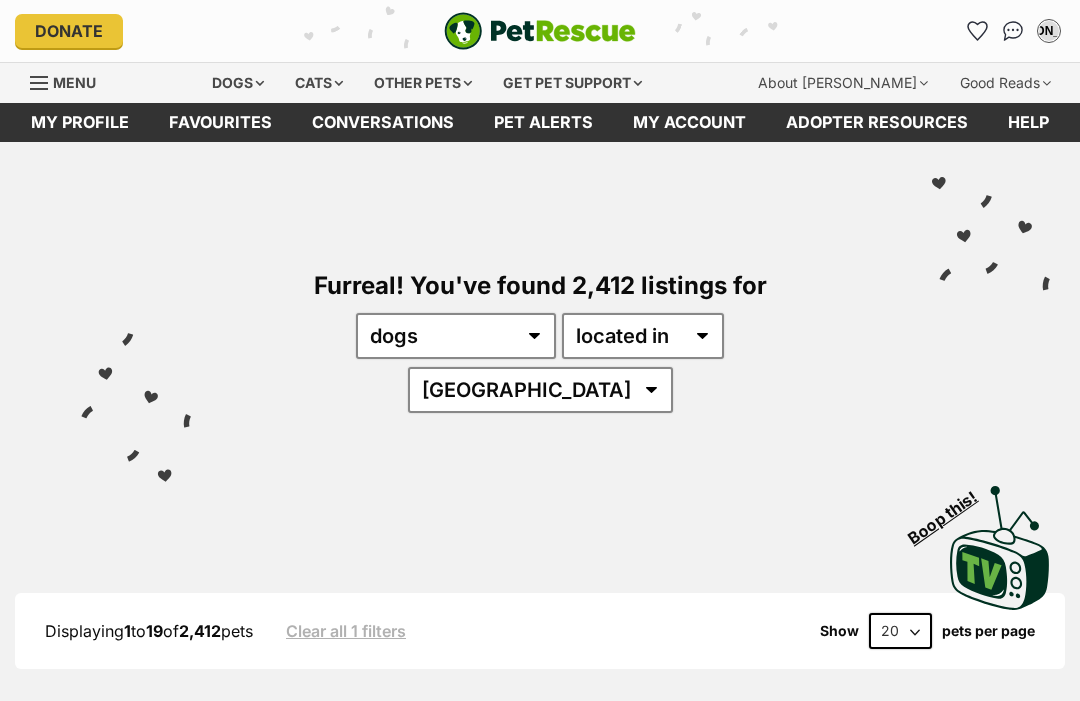 scroll, scrollTop: 0, scrollLeft: 0, axis: both 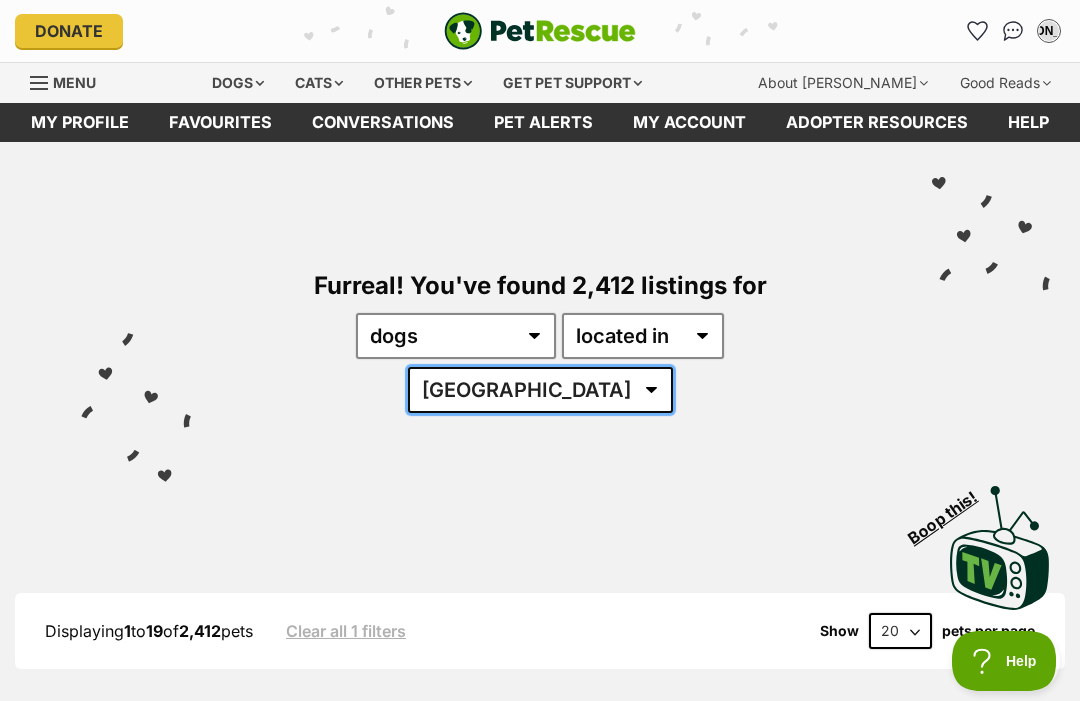 click on "Australia
ACT
NSW
NT
QLD
SA
TAS
VIC
WA" at bounding box center [540, 390] 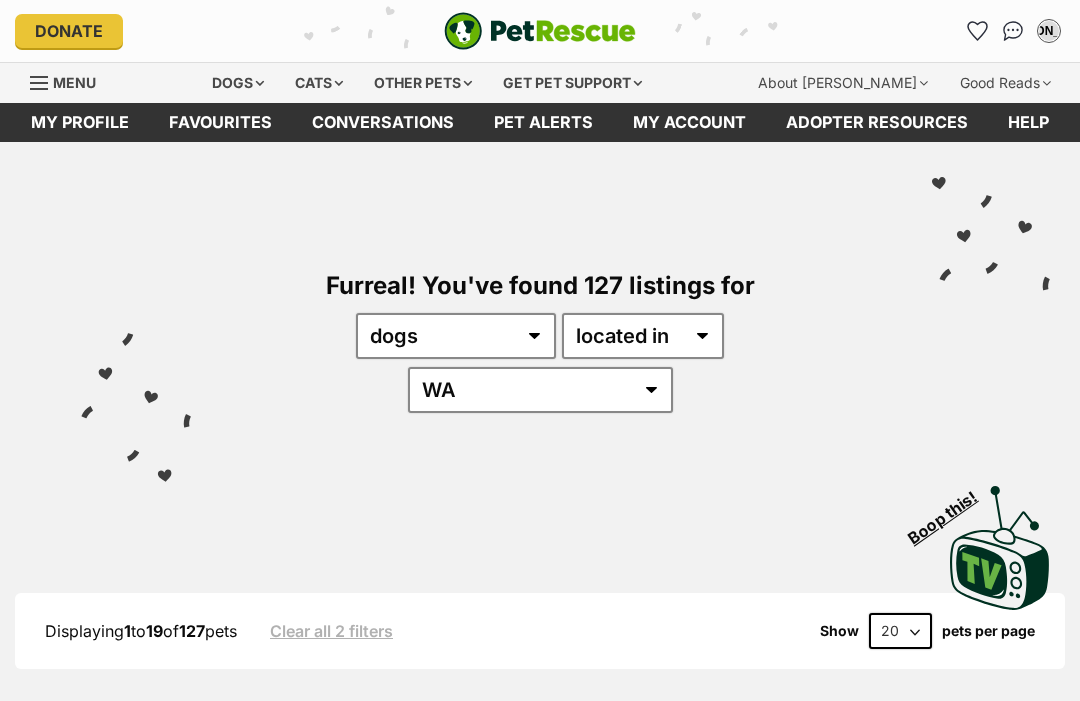 scroll, scrollTop: 124, scrollLeft: 0, axis: vertical 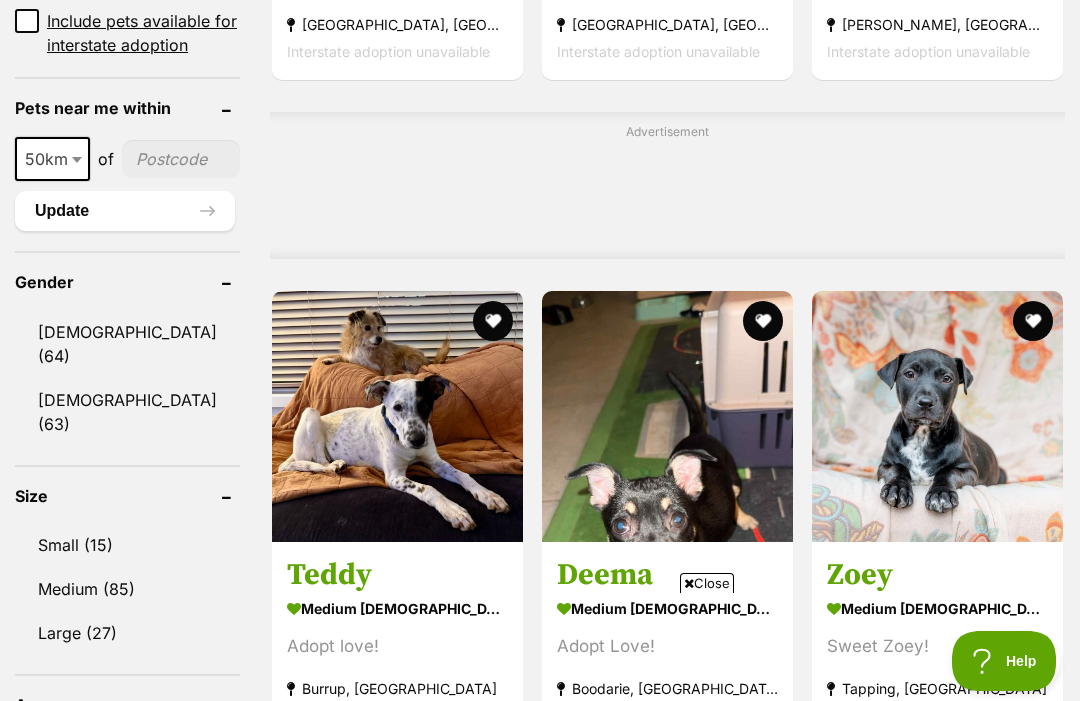 click on "Small (15)" at bounding box center [127, 545] 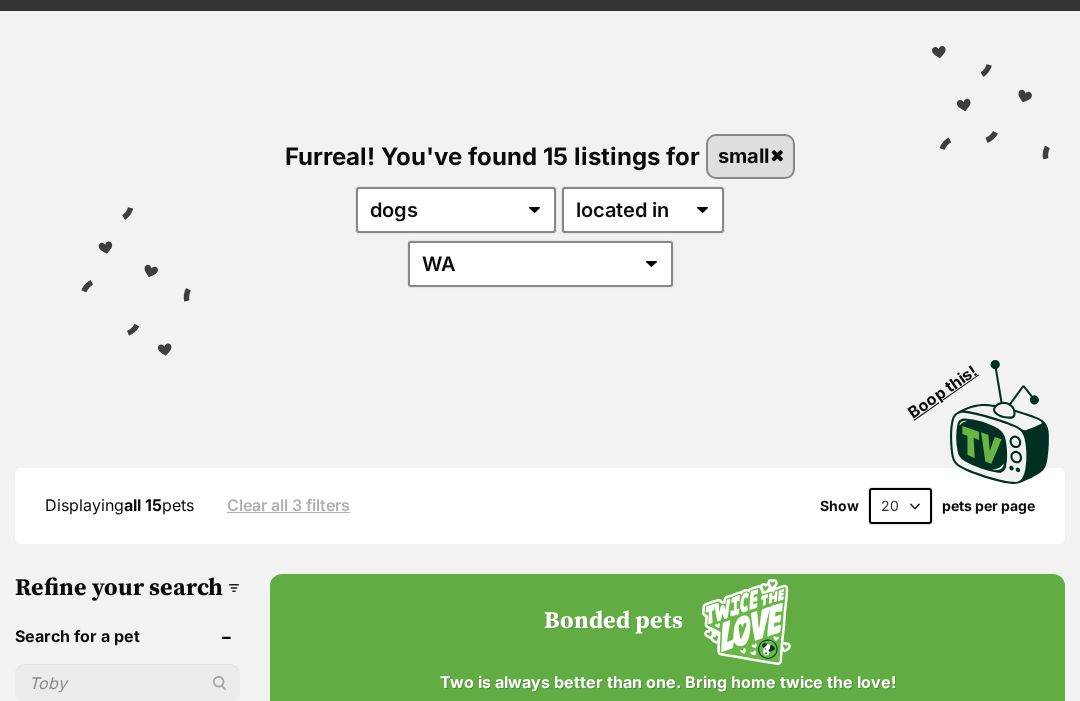 scroll, scrollTop: 0, scrollLeft: 0, axis: both 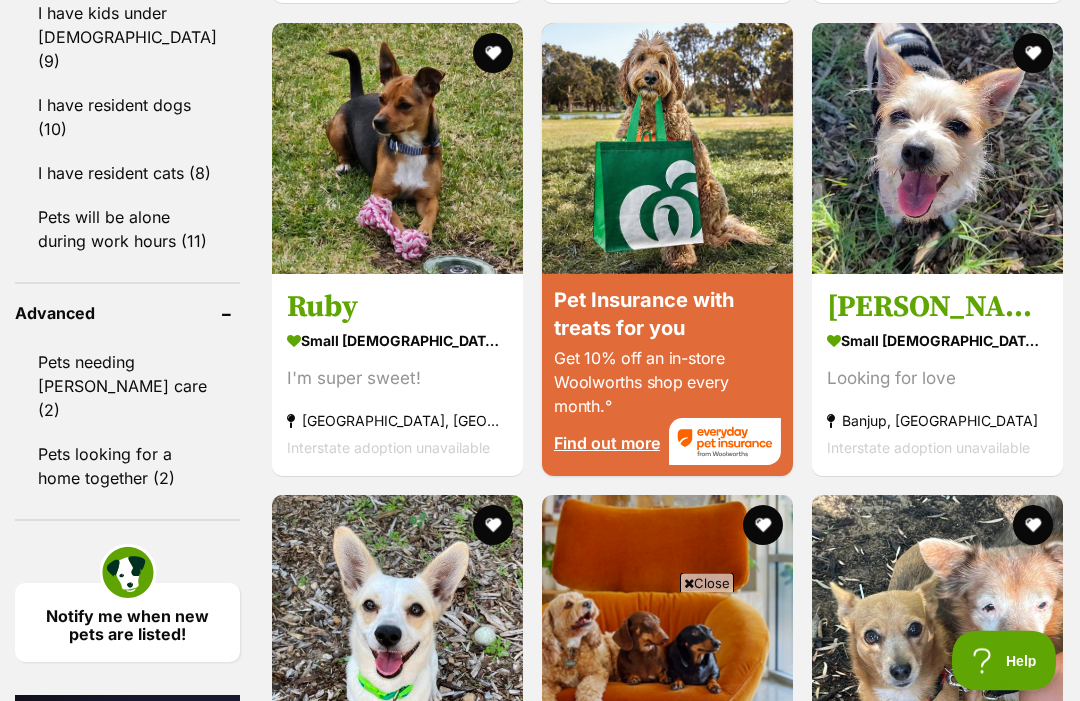 click on "[PERSON_NAME]" at bounding box center [937, 308] 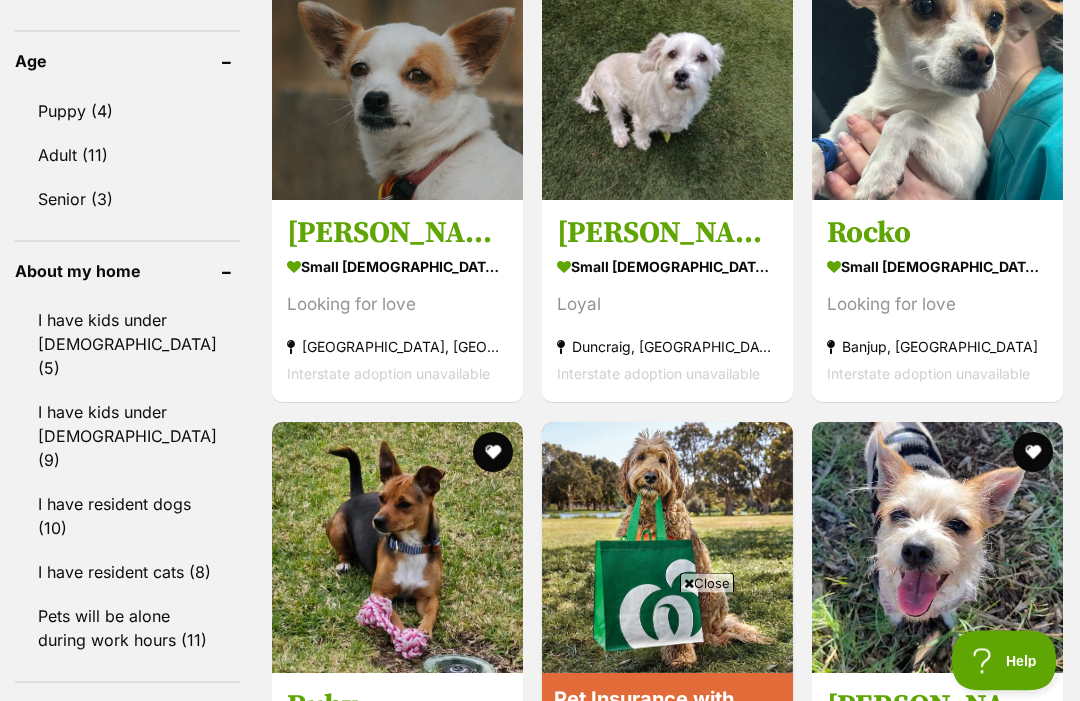 scroll, scrollTop: 2108, scrollLeft: 0, axis: vertical 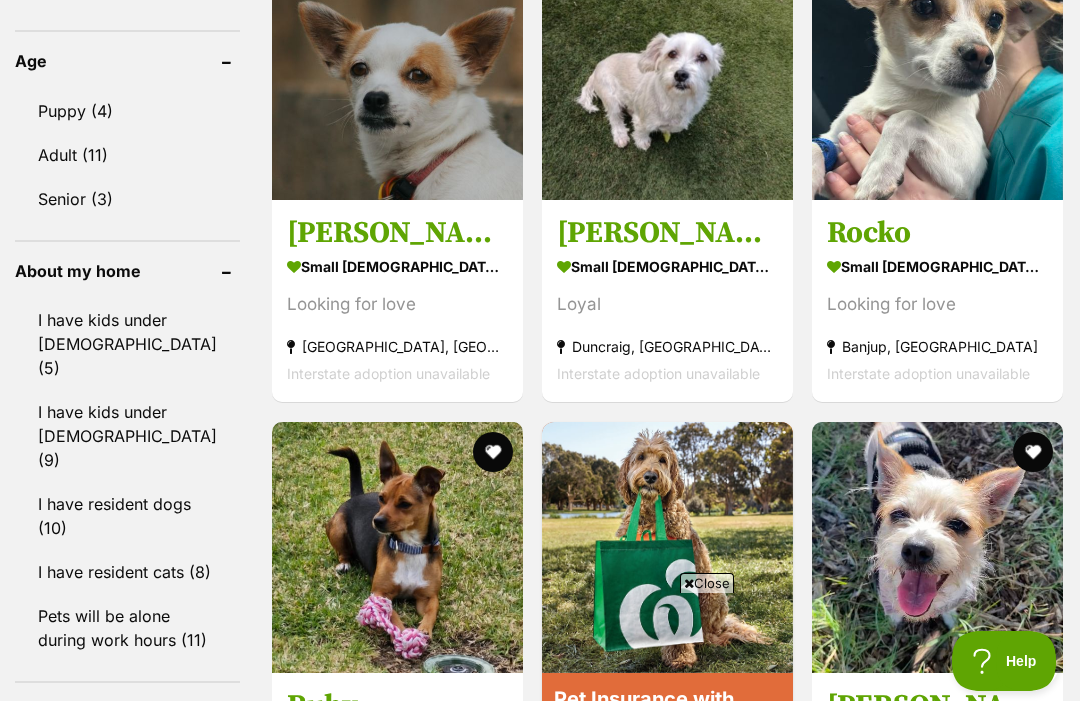 click at bounding box center [937, 74] 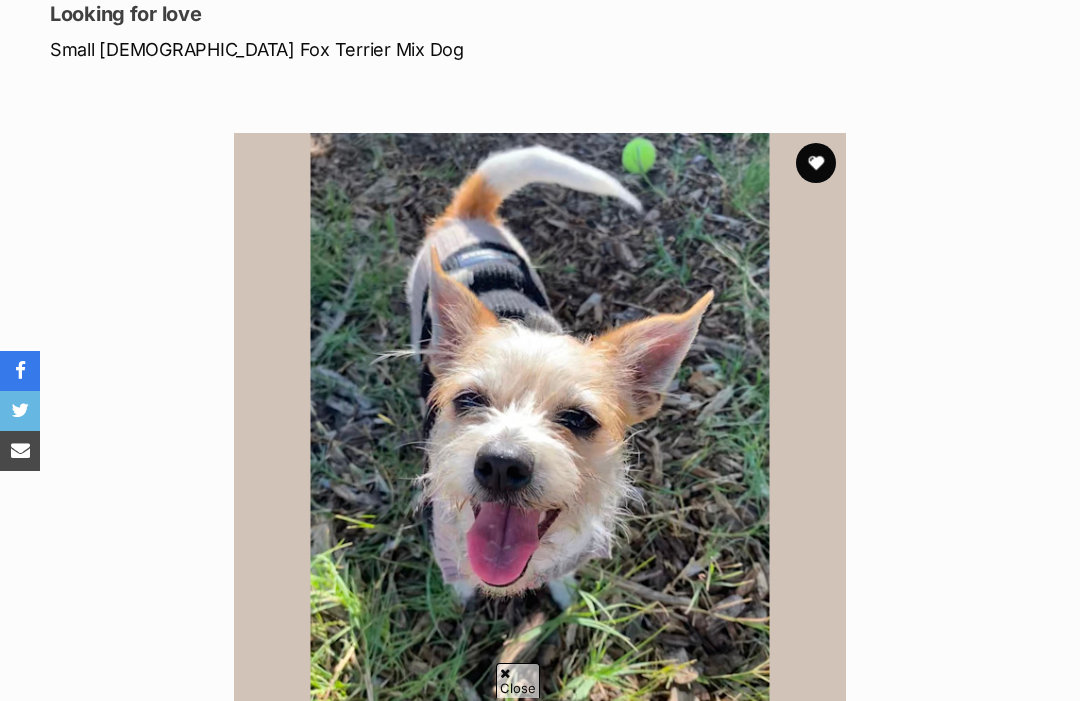 scroll, scrollTop: 336, scrollLeft: 0, axis: vertical 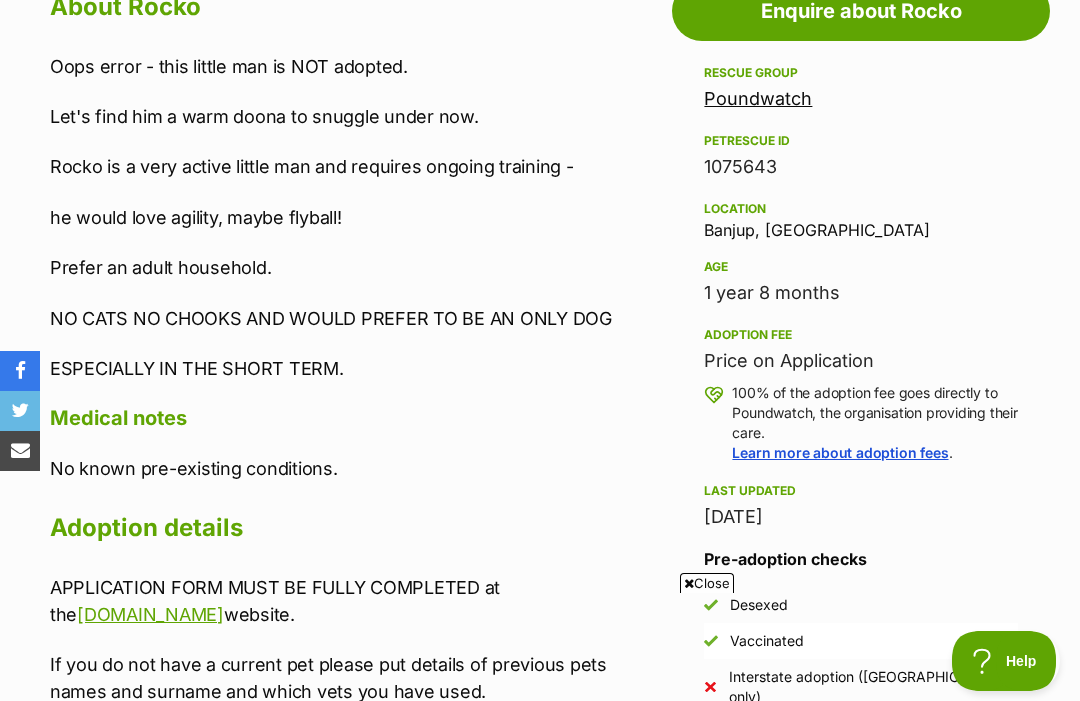 click on "Help" at bounding box center [1004, 661] 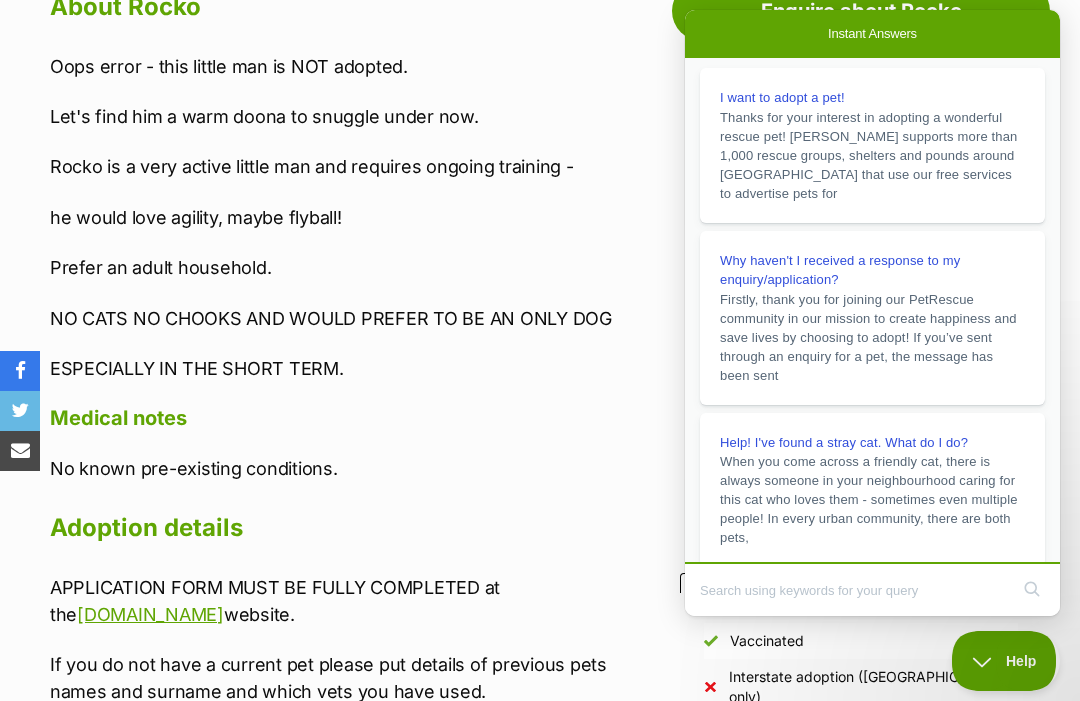 scroll, scrollTop: 0, scrollLeft: 0, axis: both 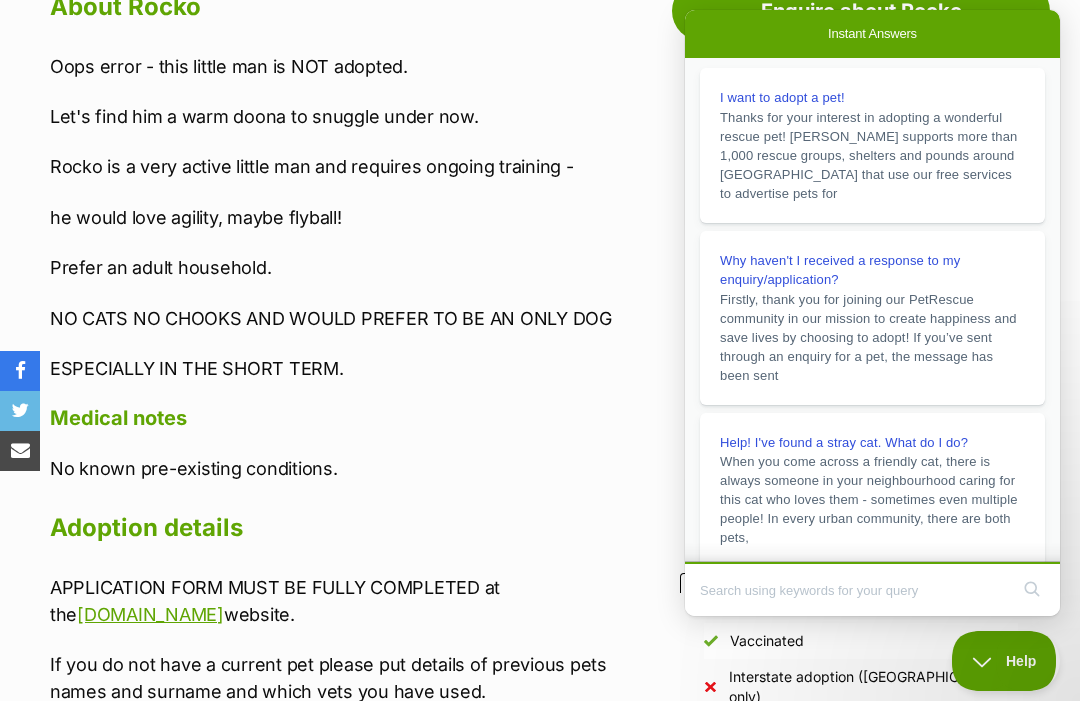 click on "Why haven't I received a response to my enquiry/application?" at bounding box center (840, 270) 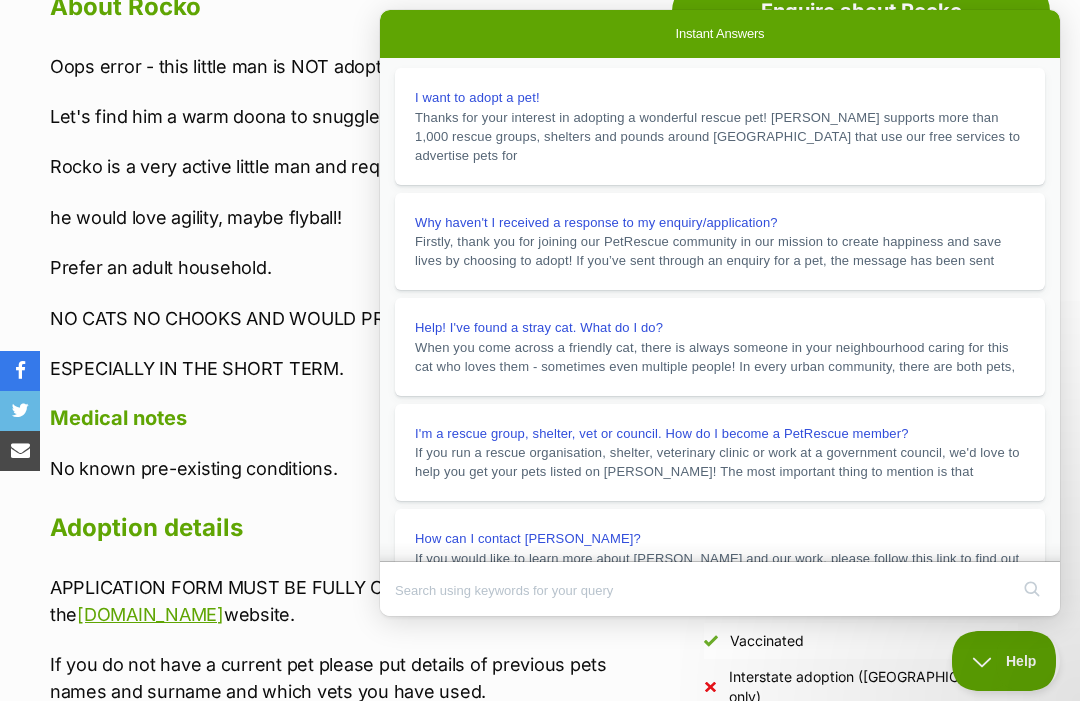 scroll, scrollTop: 0, scrollLeft: 0, axis: both 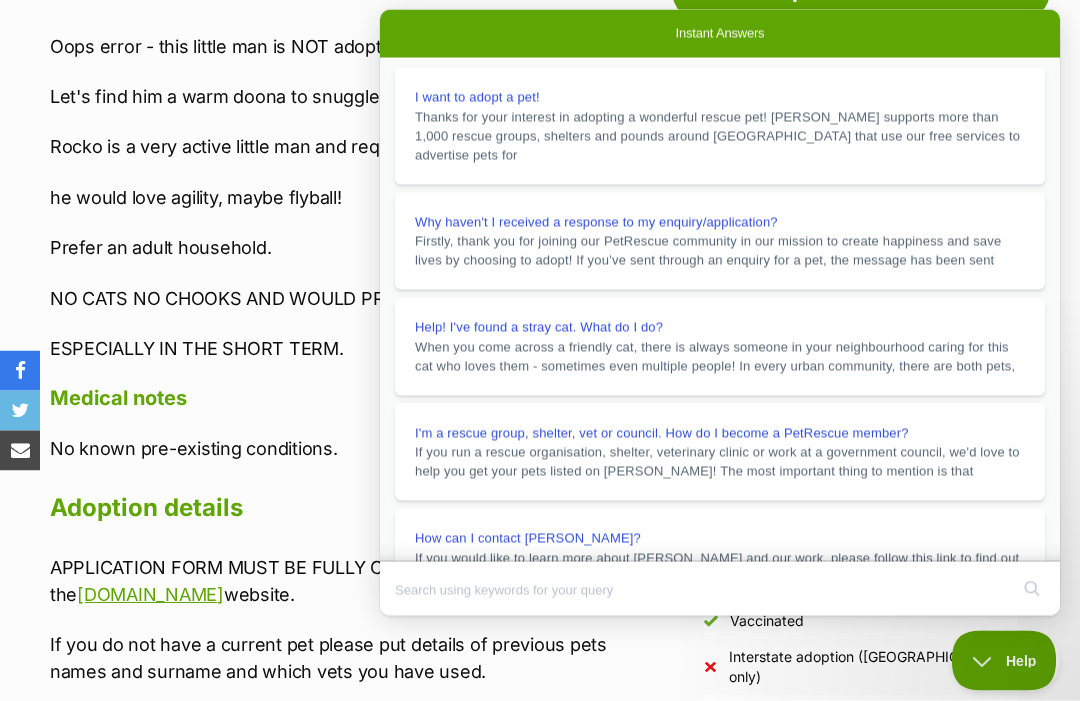 click on "helpful enquiry checklist" at bounding box center (573, 1148) 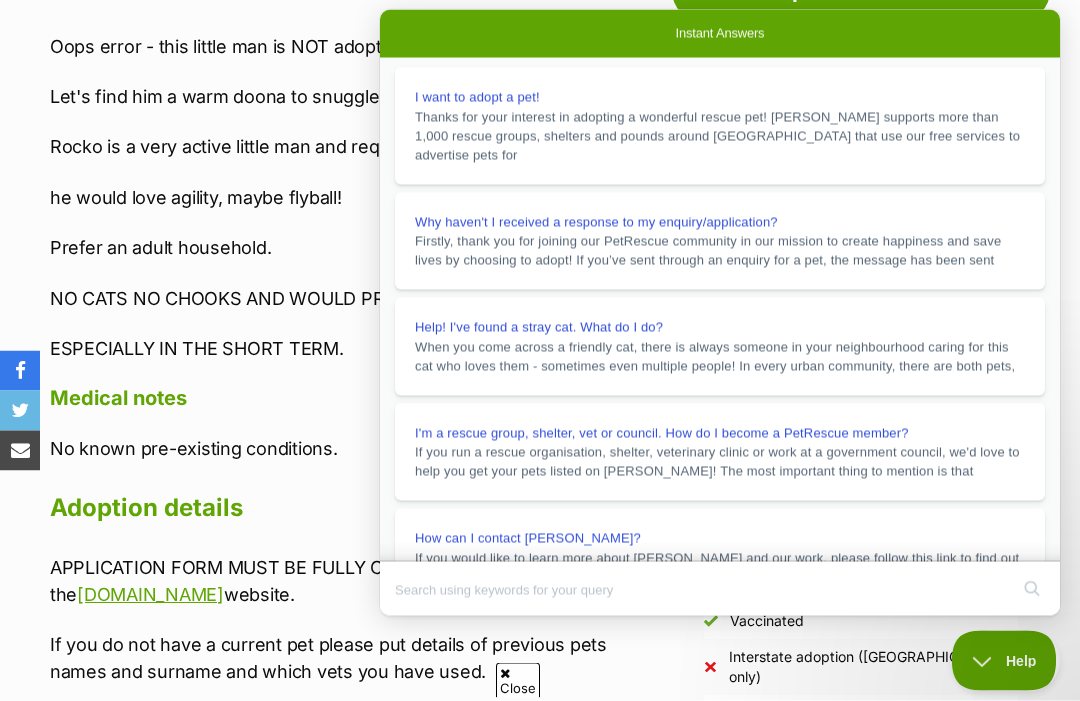 scroll, scrollTop: 1127, scrollLeft: 0, axis: vertical 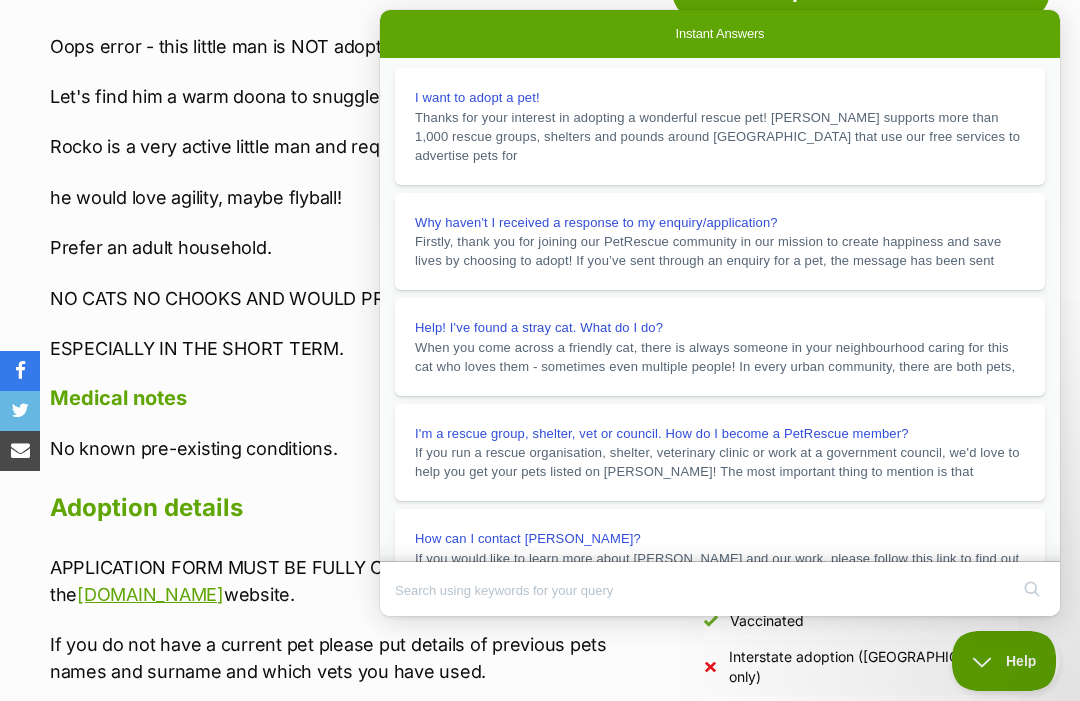 click on "why you may have not heard back about your application" at bounding box center (769, 1671) 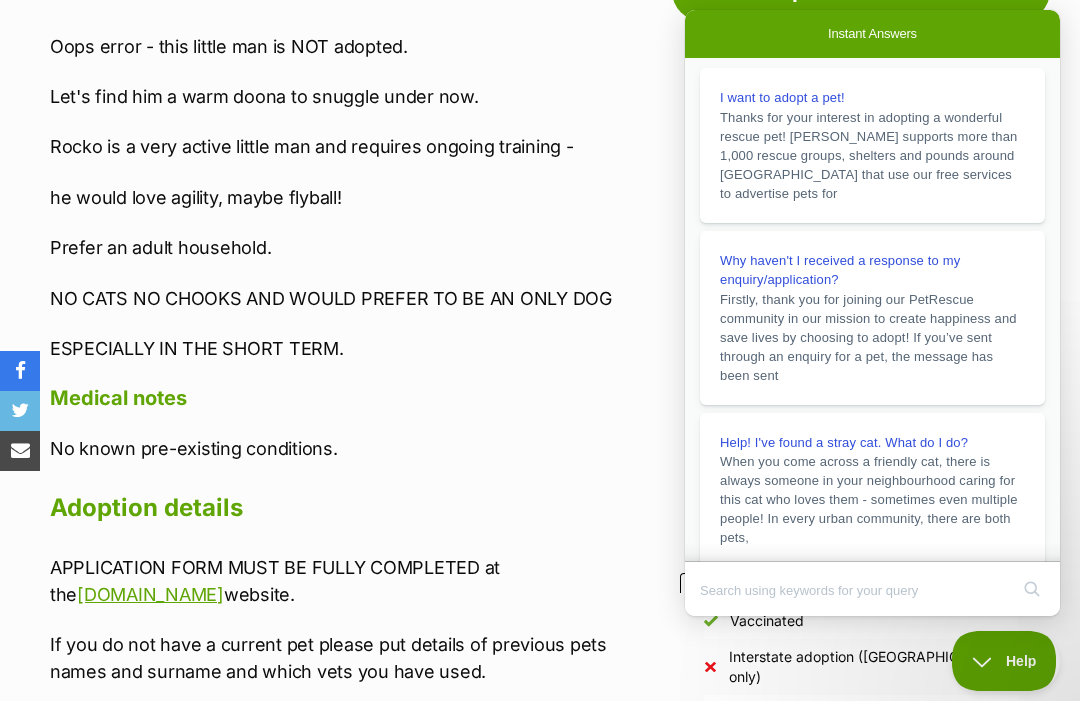 scroll, scrollTop: 202, scrollLeft: 0, axis: vertical 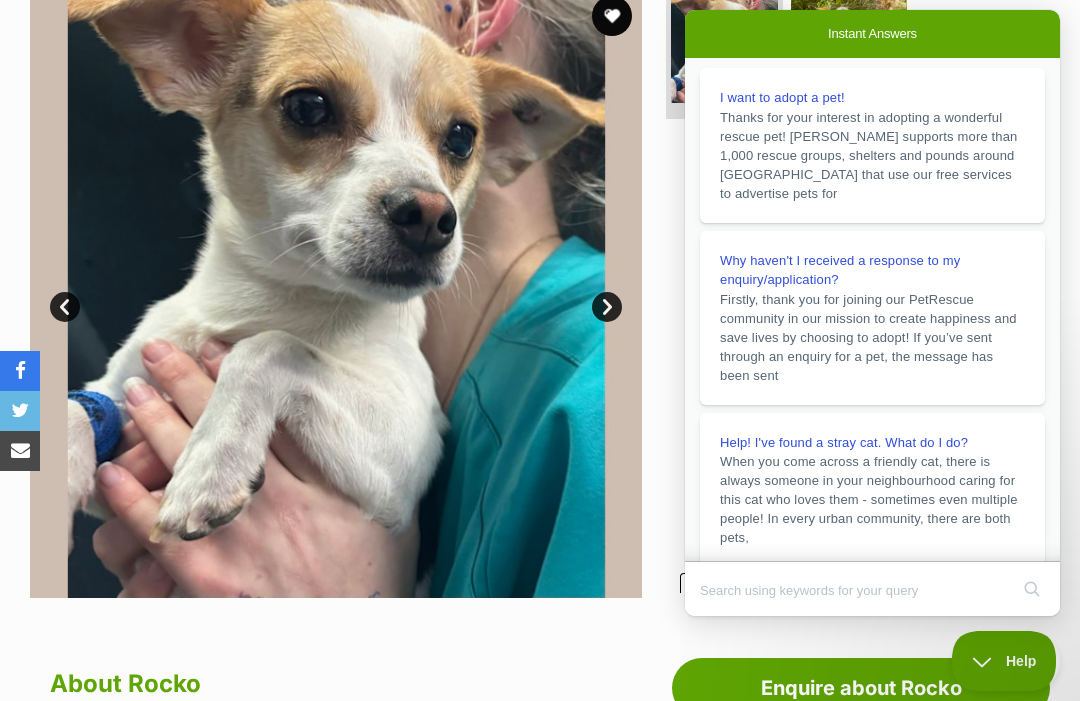 click at bounding box center [856, 56] 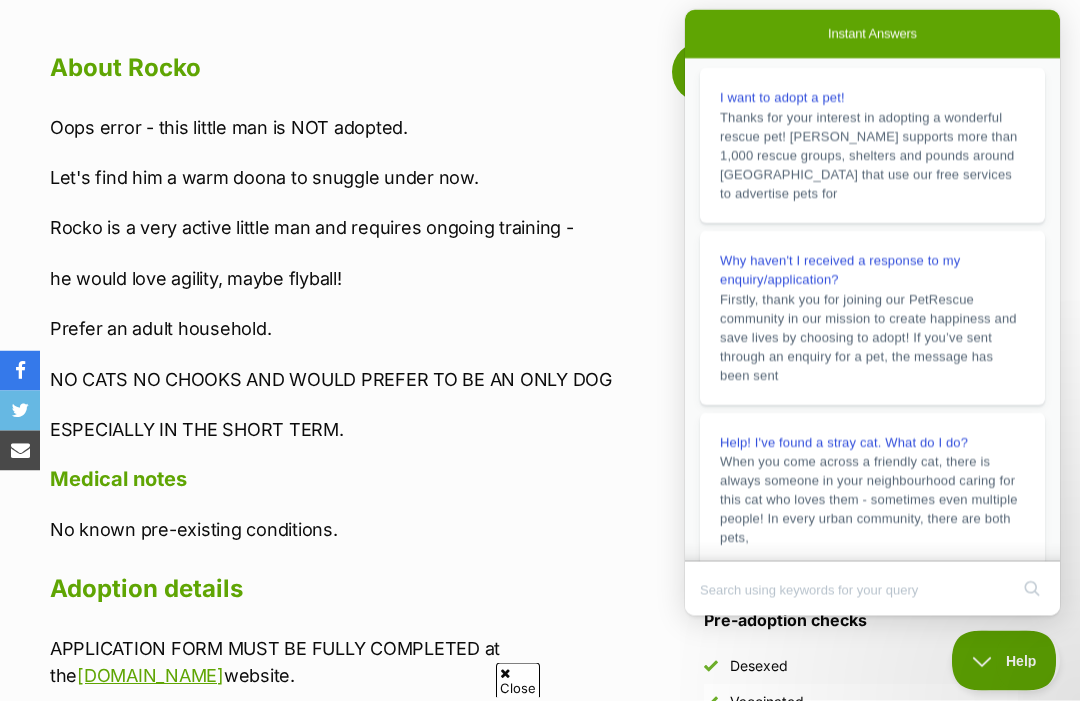 scroll, scrollTop: 1147, scrollLeft: 0, axis: vertical 